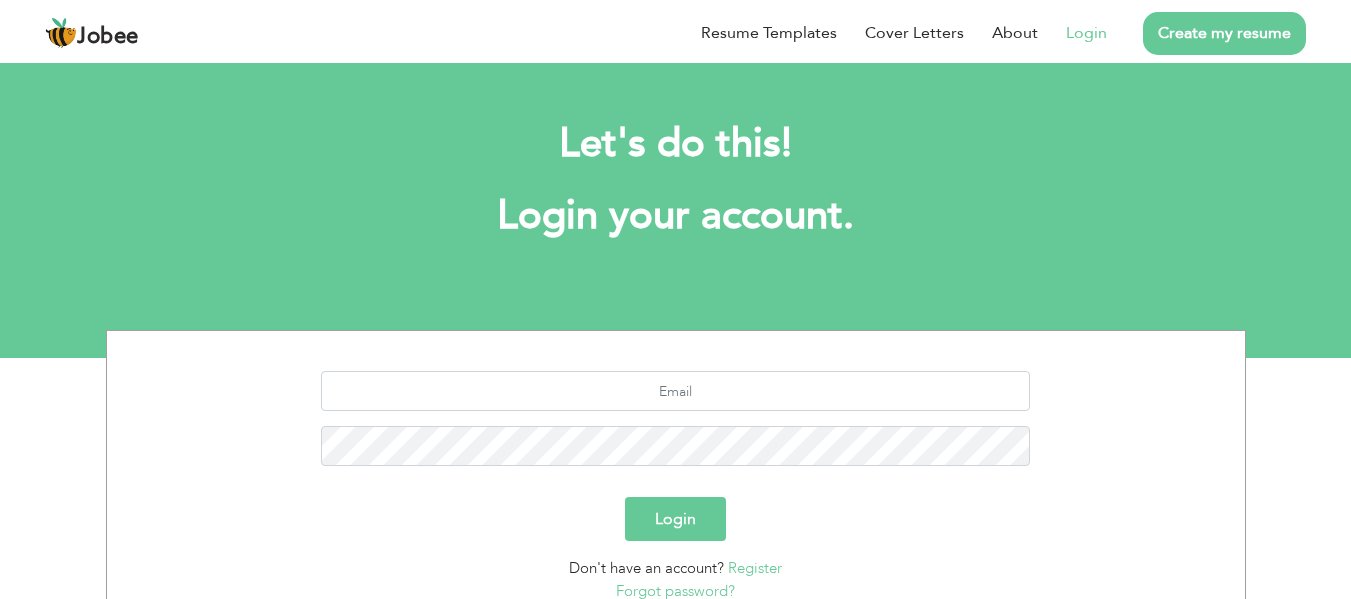 scroll, scrollTop: 0, scrollLeft: 0, axis: both 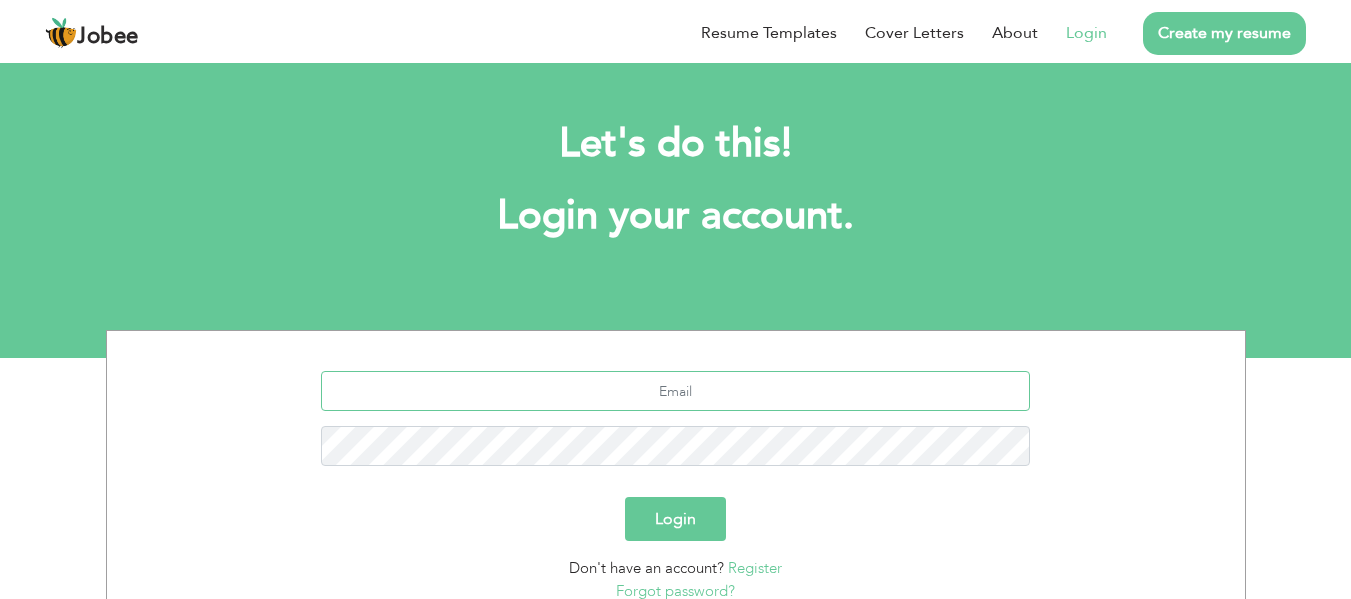 click at bounding box center [675, 391] 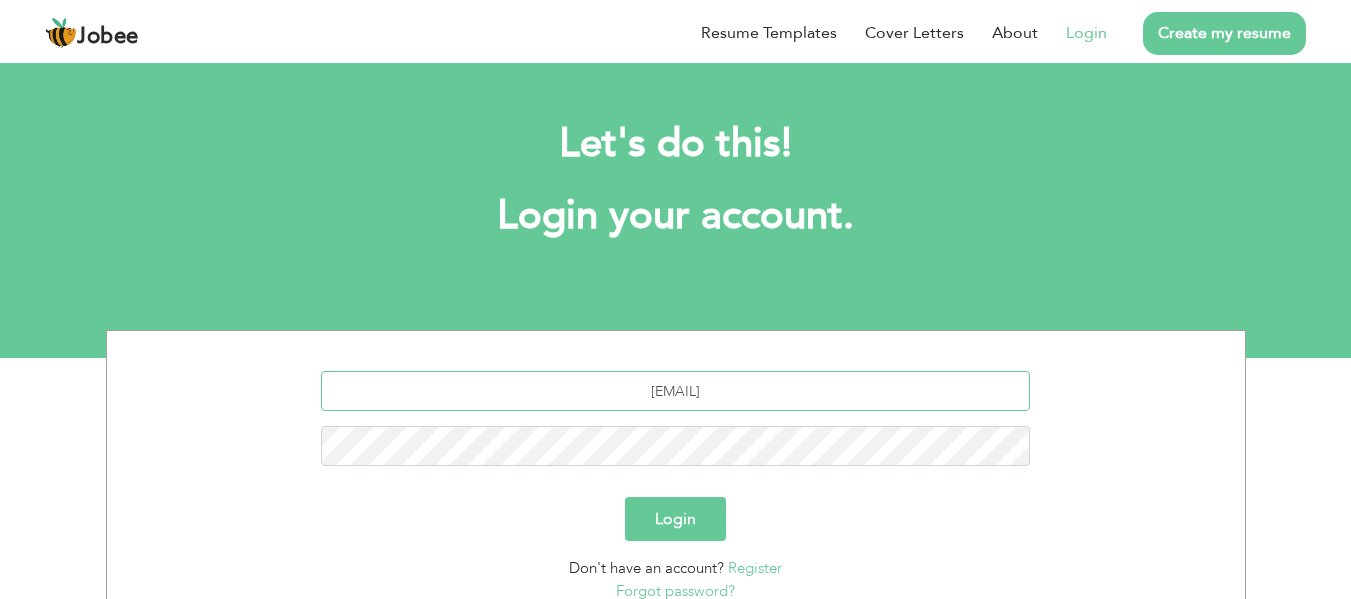 type on "[EMAIL]" 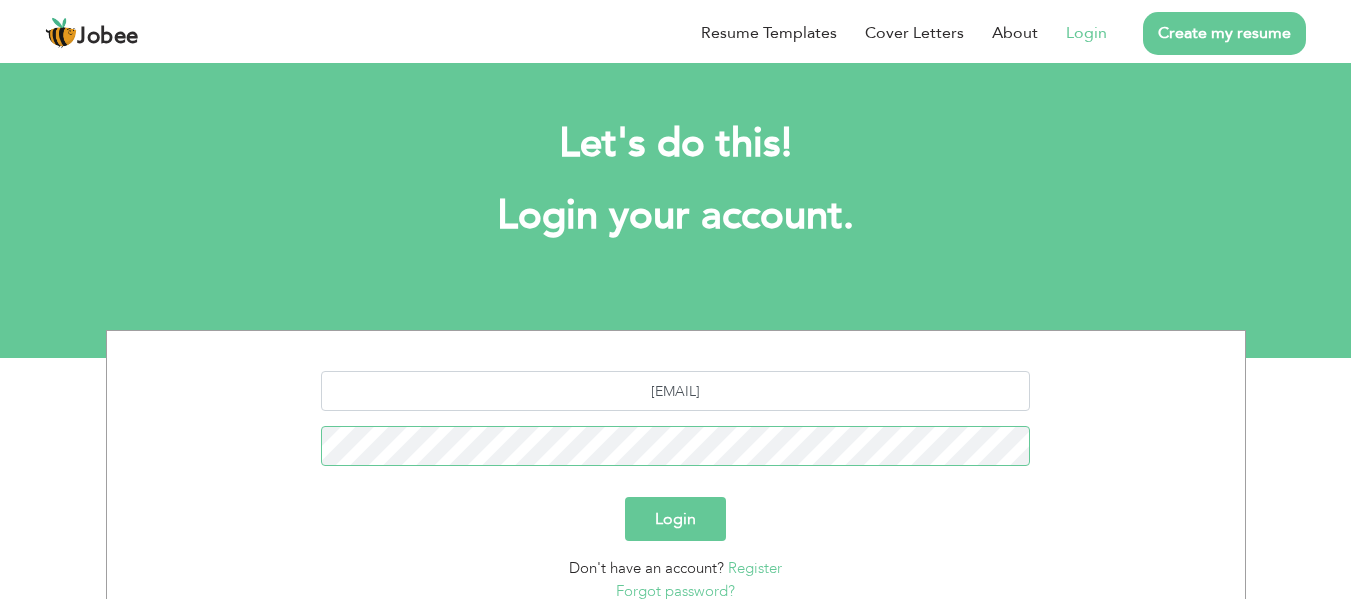 click on "Login" at bounding box center (675, 519) 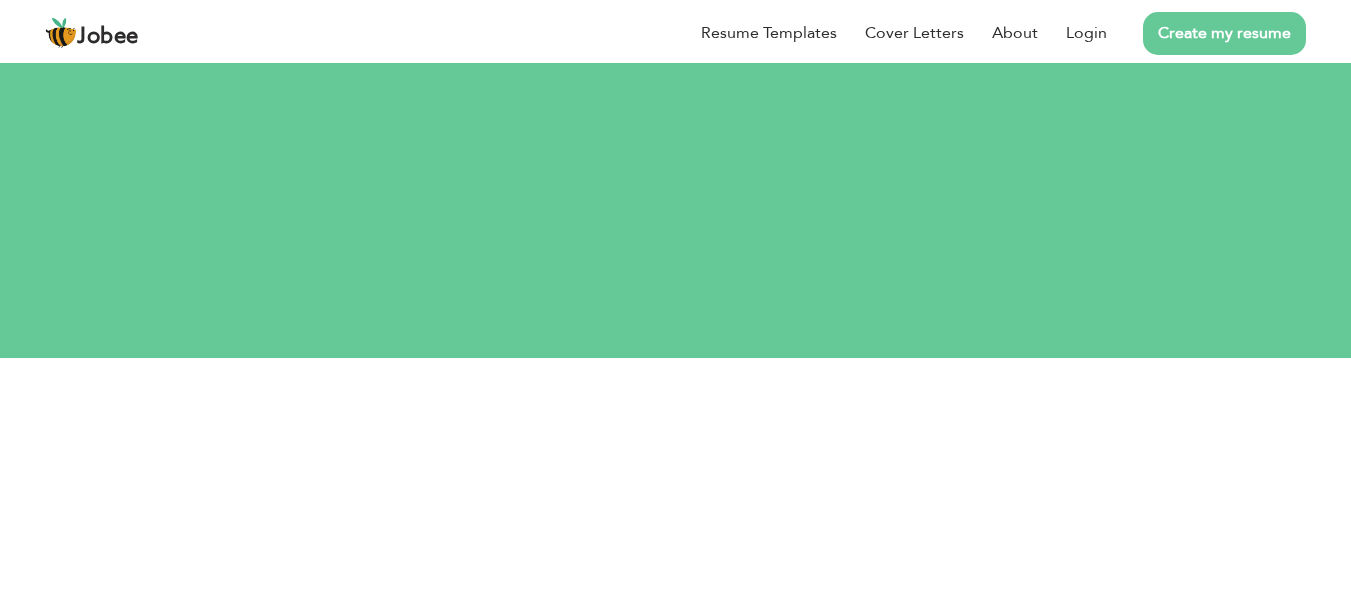 scroll, scrollTop: 0, scrollLeft: 0, axis: both 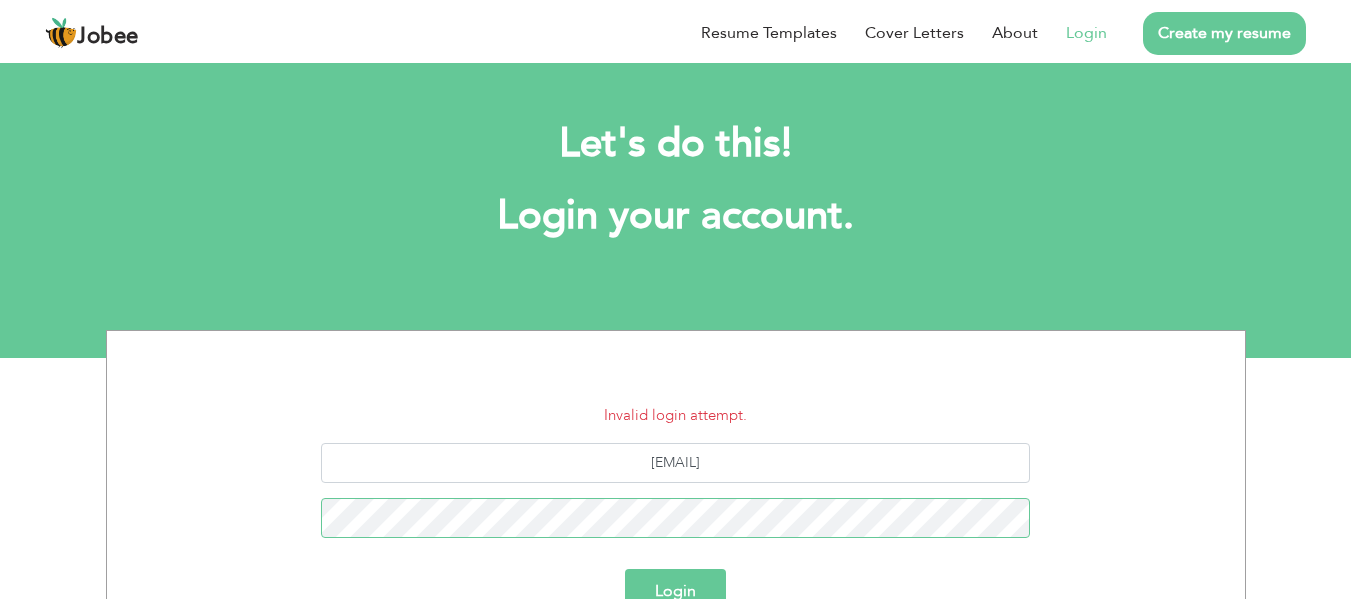 click on "Login" at bounding box center [675, 591] 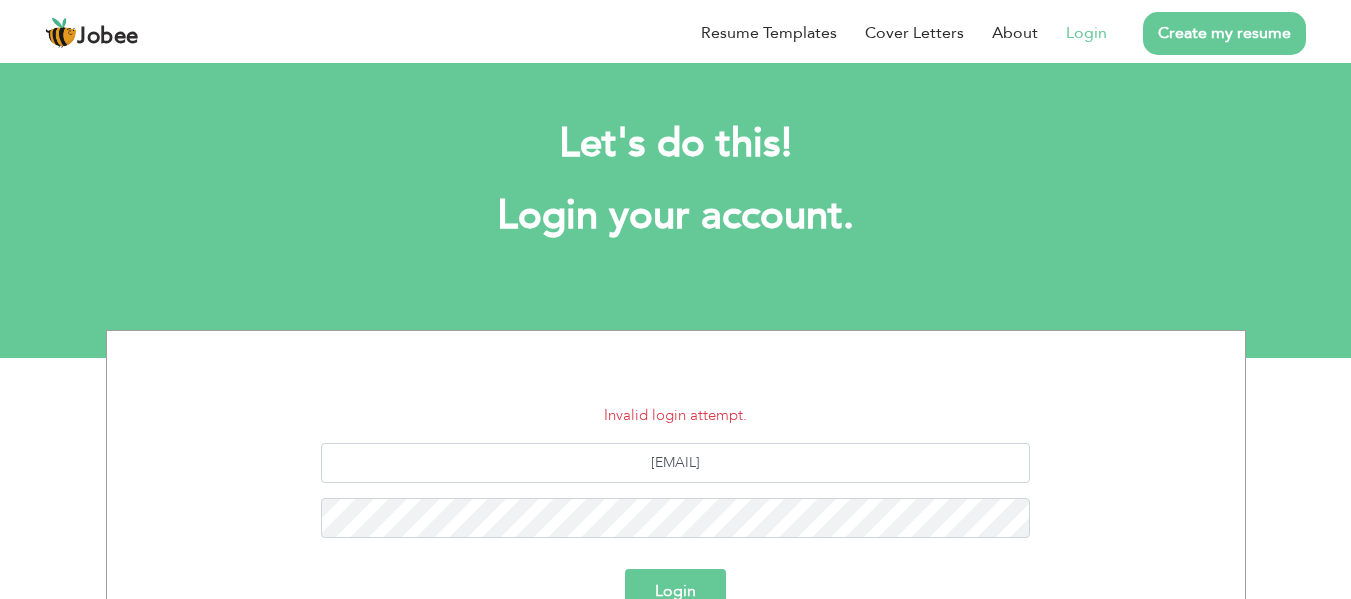 scroll, scrollTop: 0, scrollLeft: 0, axis: both 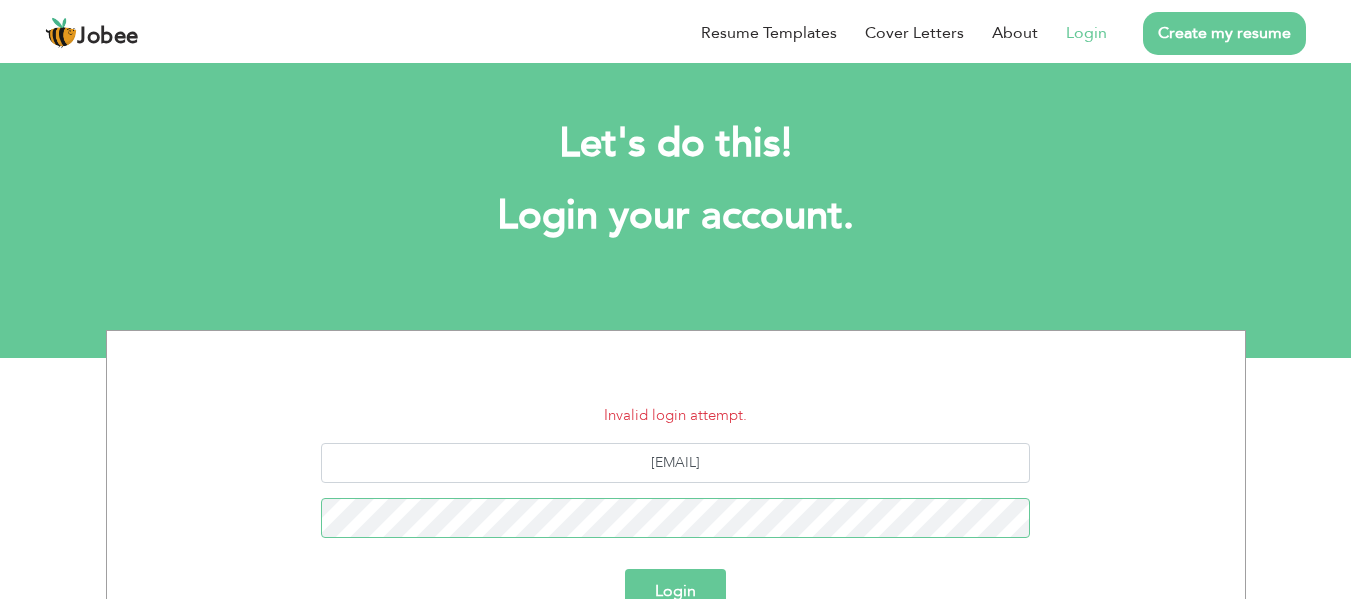 click on "Login" at bounding box center (675, 591) 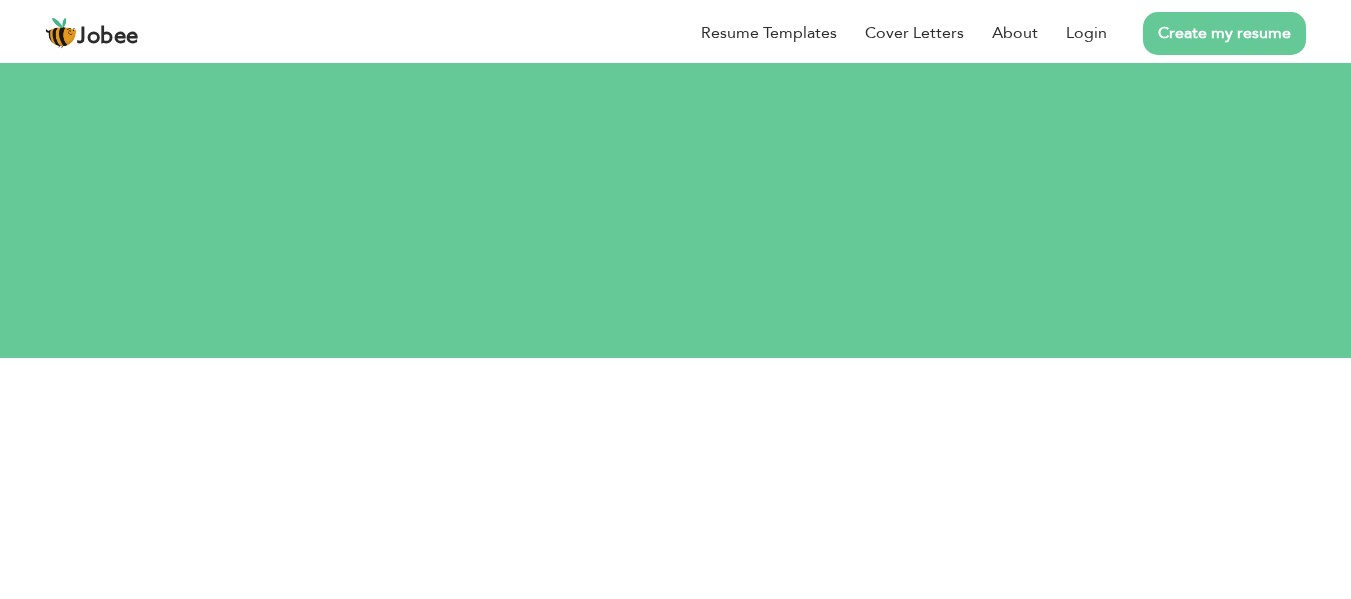 scroll, scrollTop: 0, scrollLeft: 0, axis: both 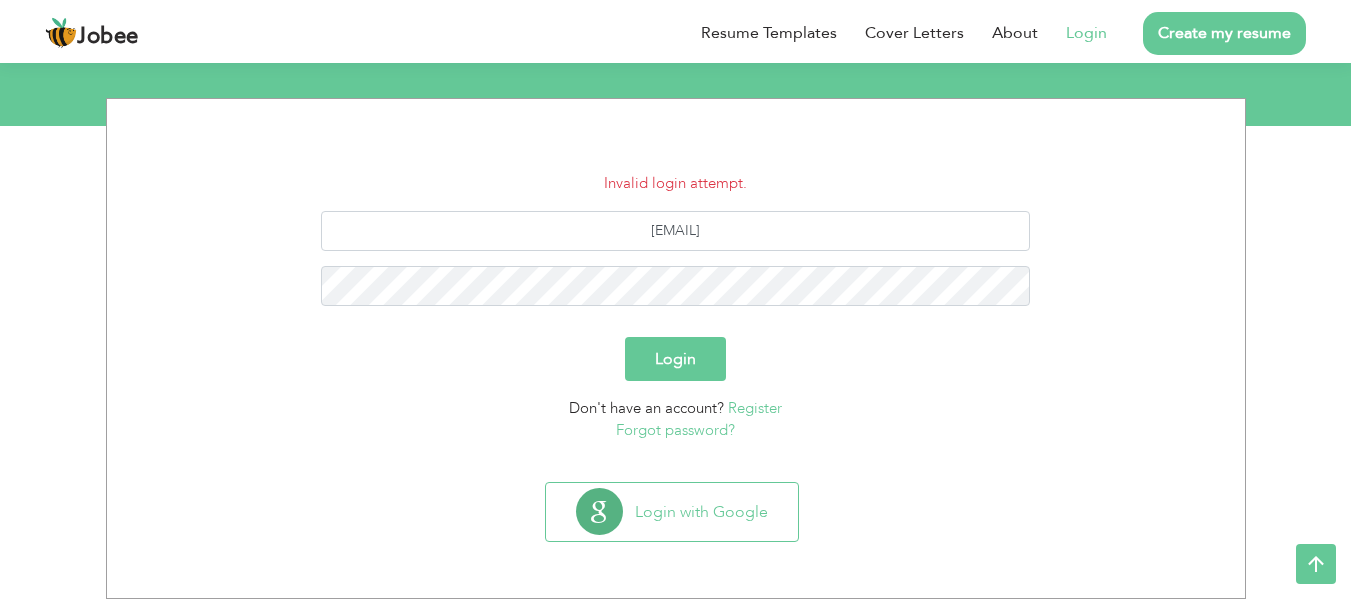 click on "Forgot password?" at bounding box center (675, 430) 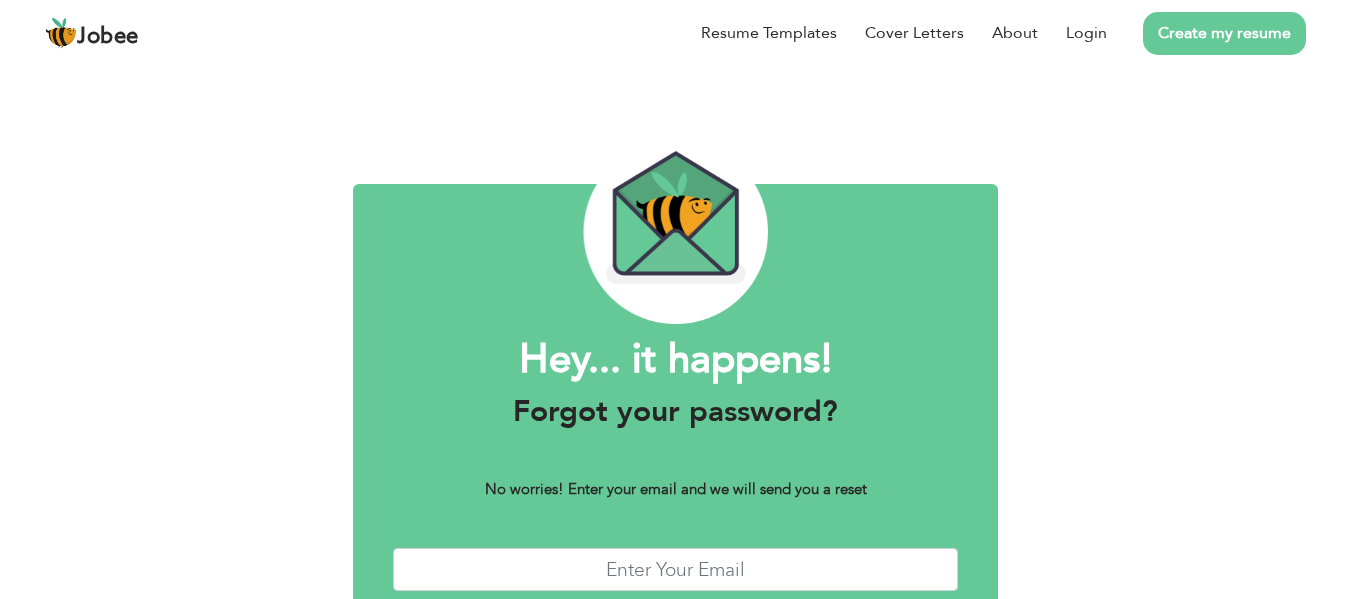 scroll, scrollTop: 0, scrollLeft: 0, axis: both 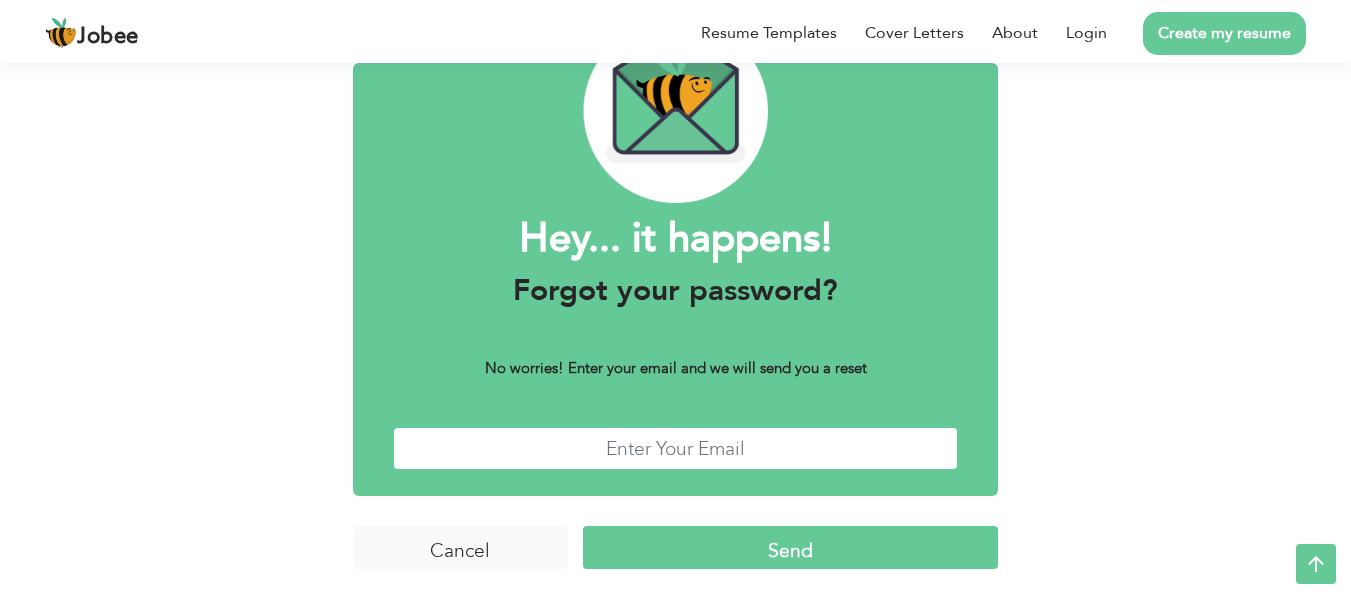 click at bounding box center (676, 448) 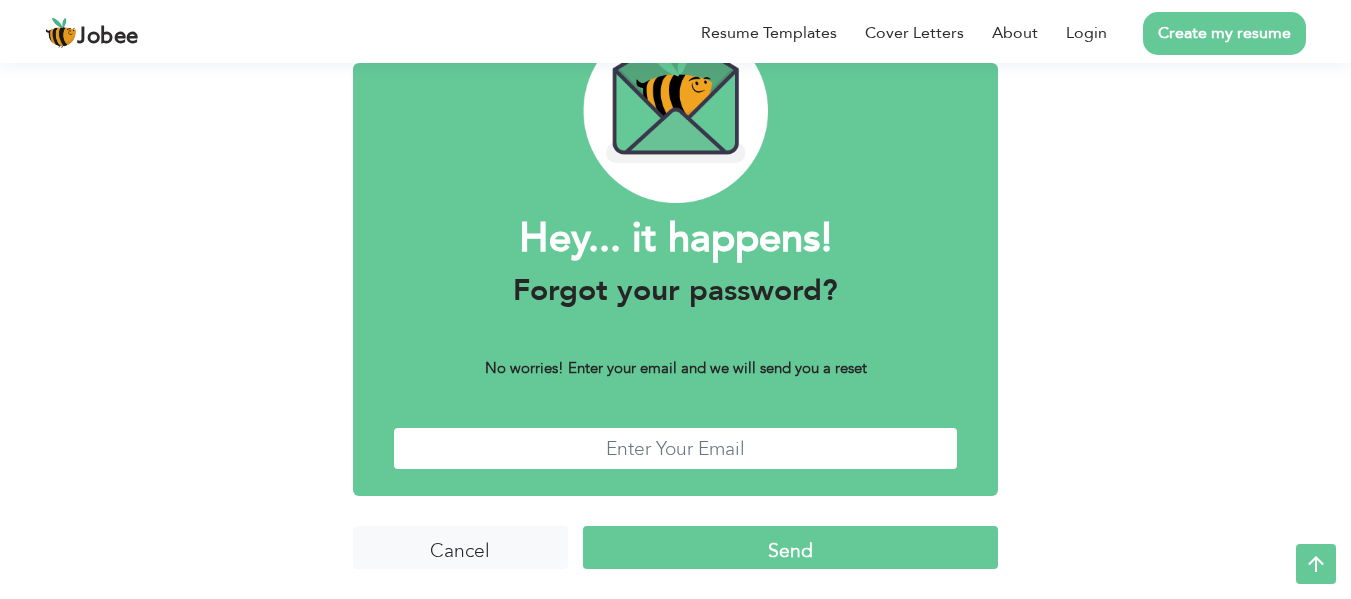 type on "[EMAIL]" 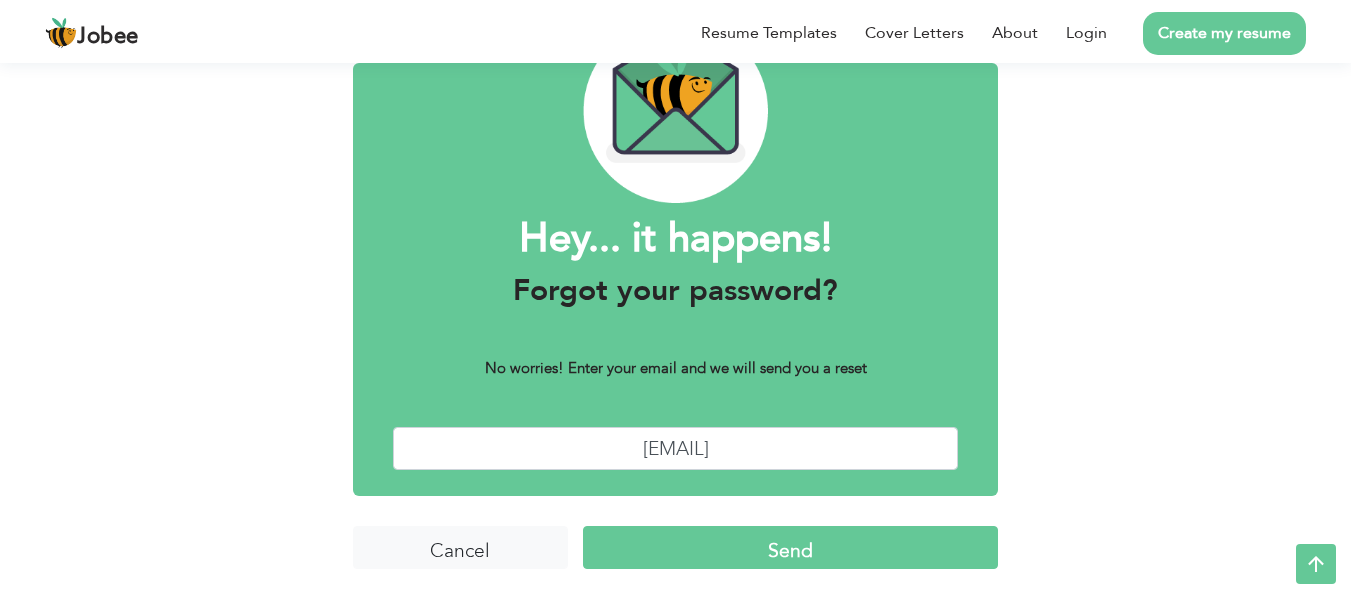 click on "Send" at bounding box center (790, 547) 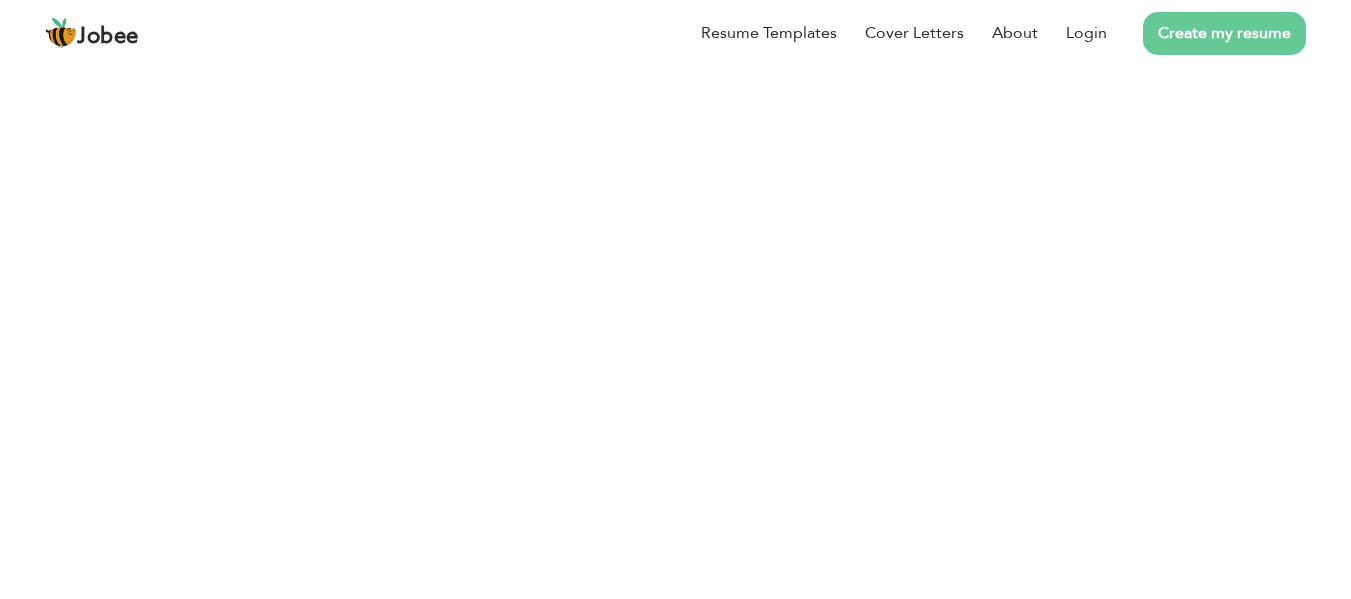 scroll, scrollTop: 0, scrollLeft: 0, axis: both 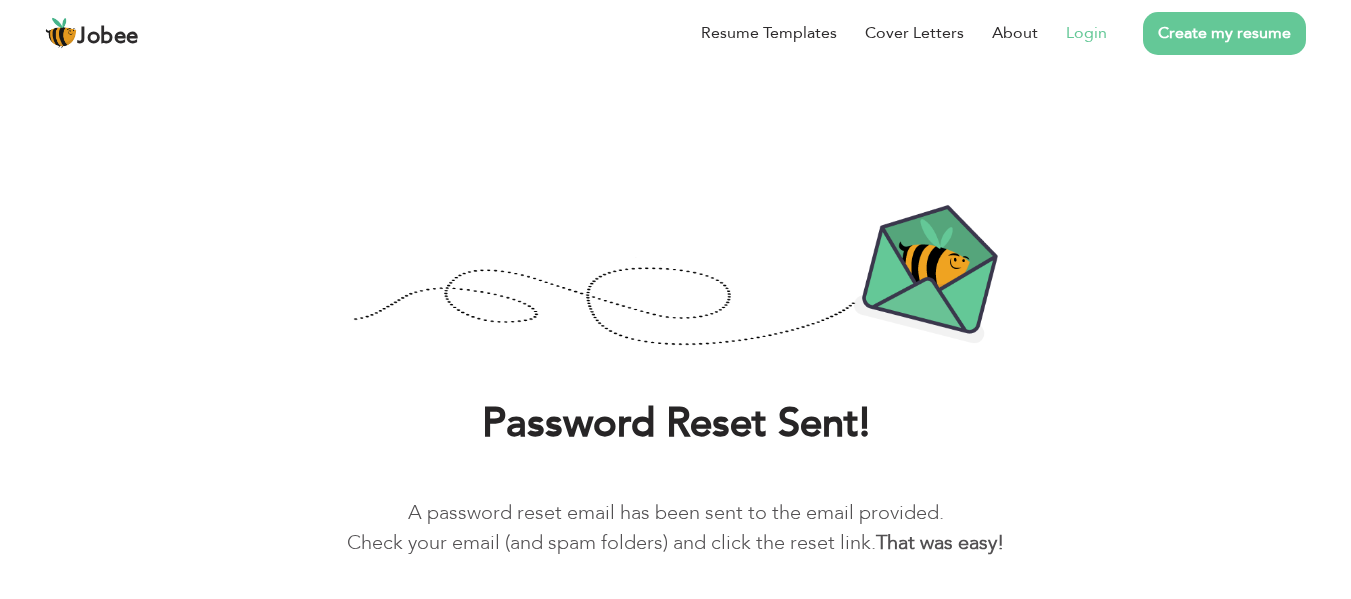 click on "Login" at bounding box center (1086, 33) 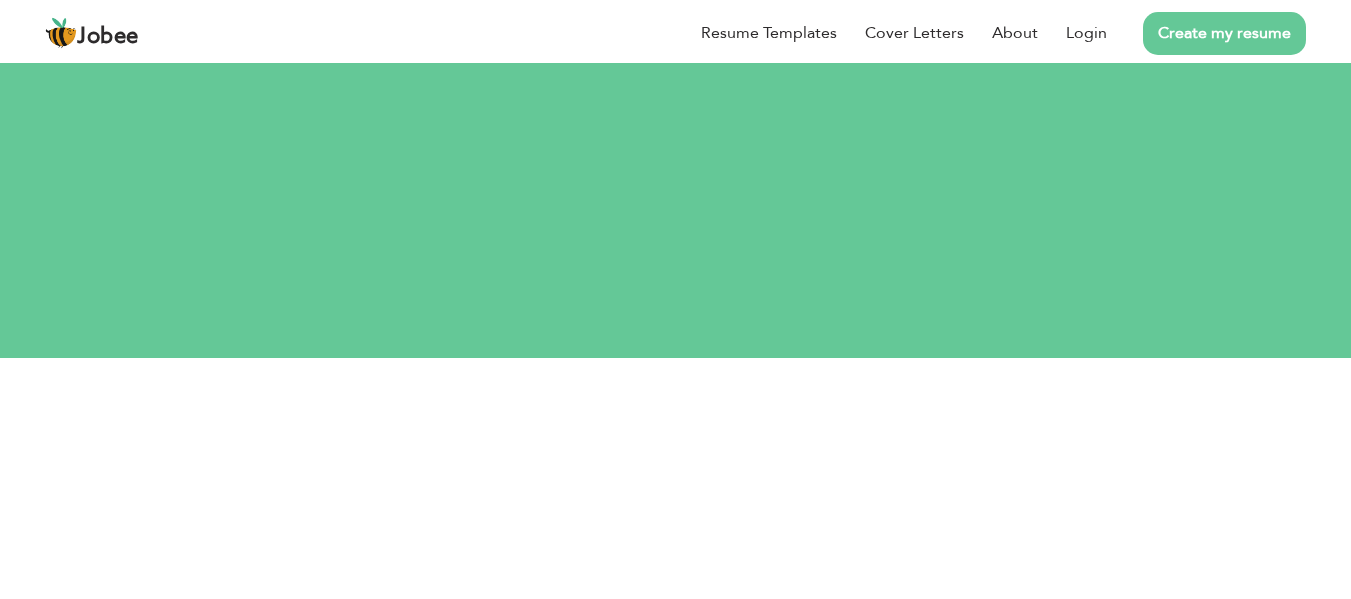 scroll, scrollTop: 0, scrollLeft: 0, axis: both 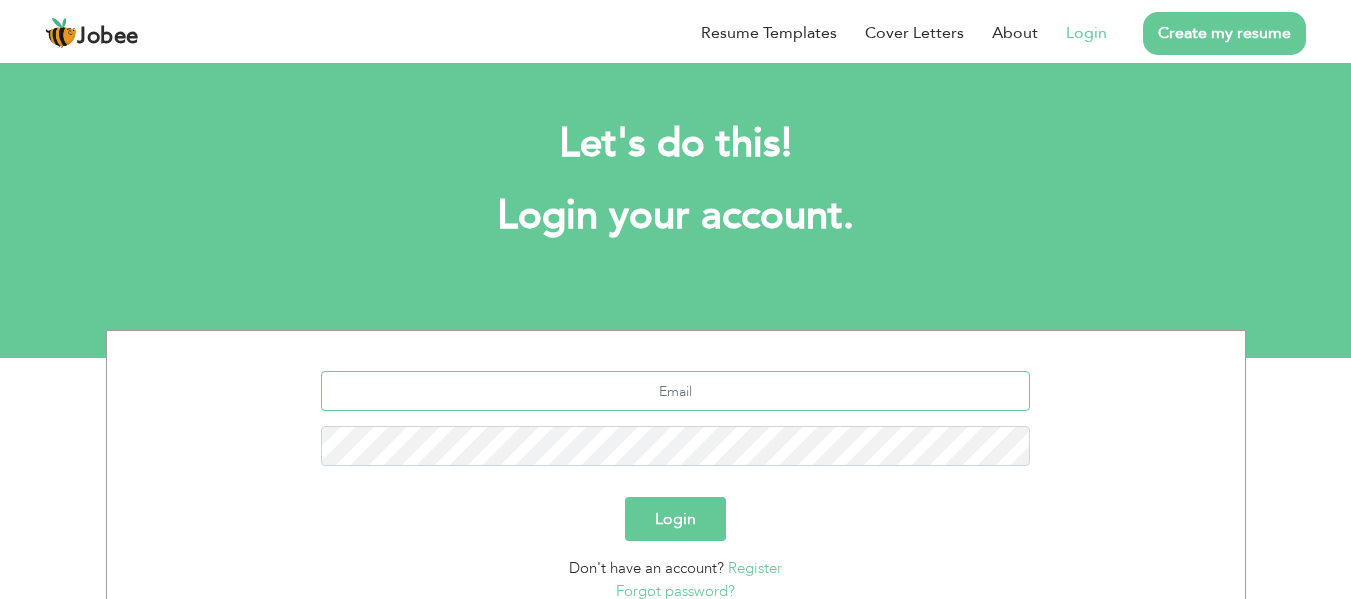 click at bounding box center (675, 391) 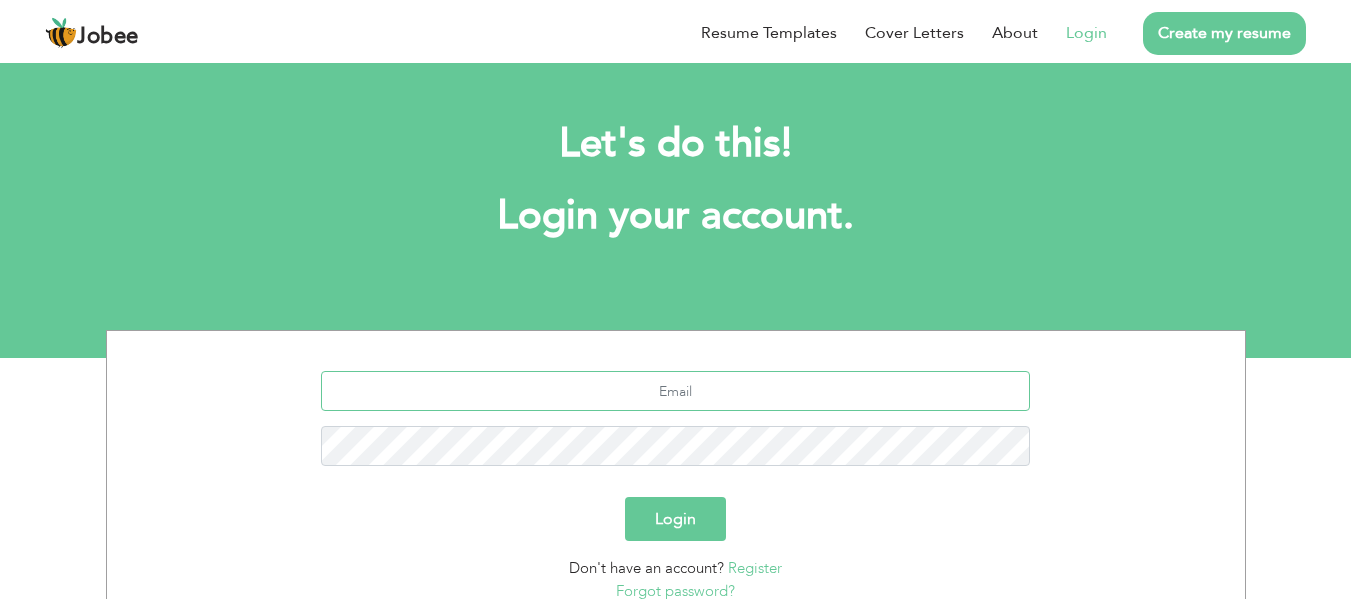 type on "[EMAIL]" 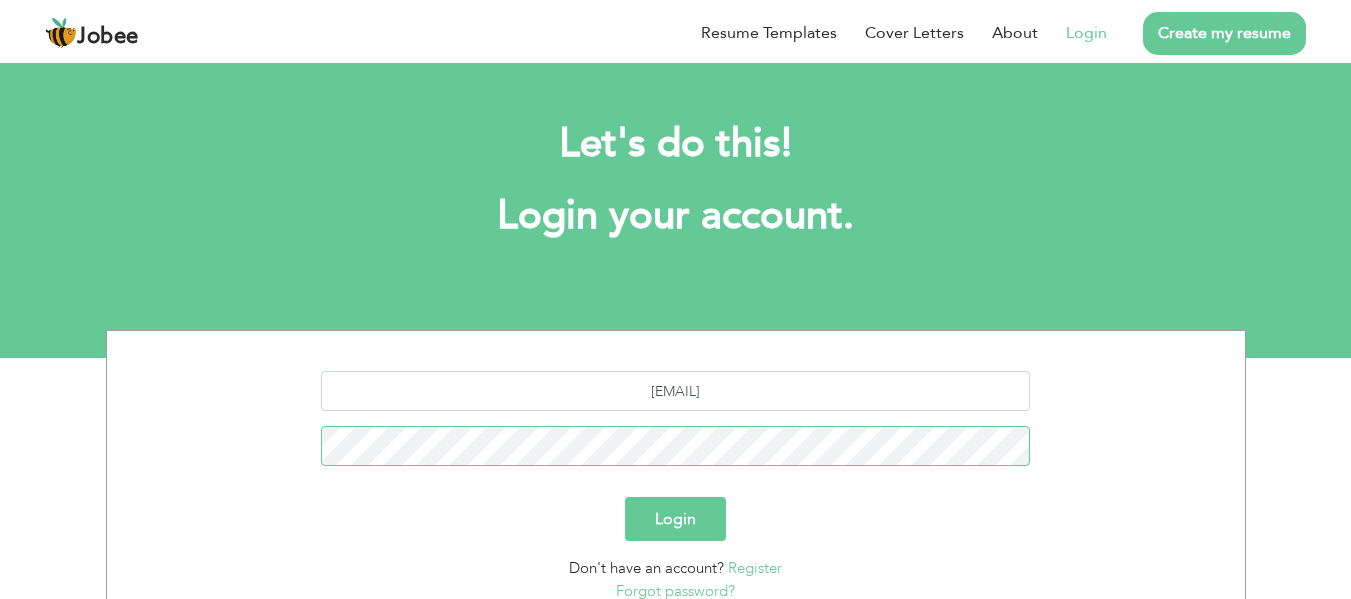 click on "Login" at bounding box center (675, 519) 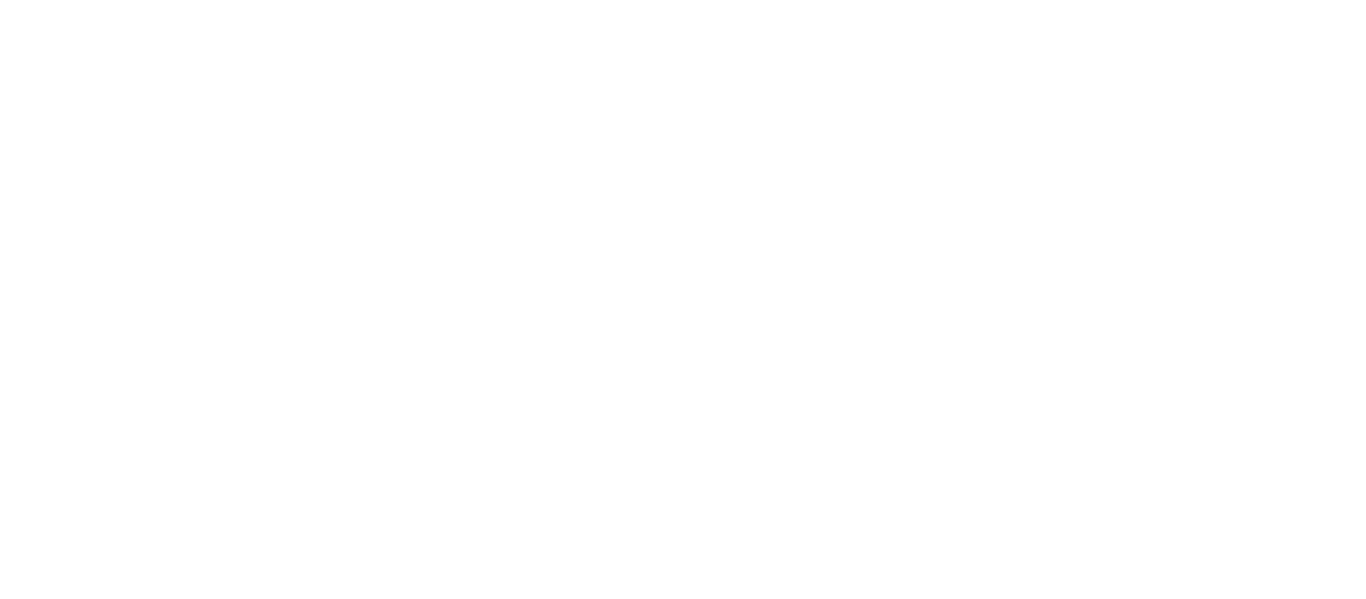 scroll, scrollTop: 0, scrollLeft: 0, axis: both 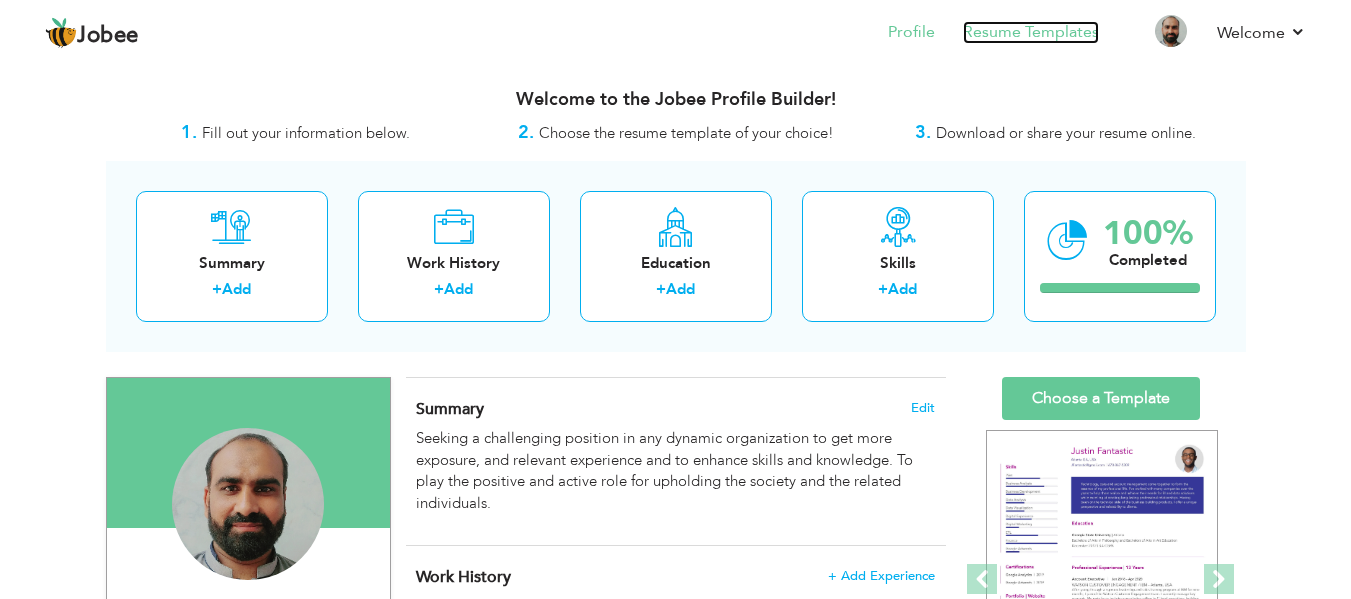 click on "Resume Templates" at bounding box center (1031, 32) 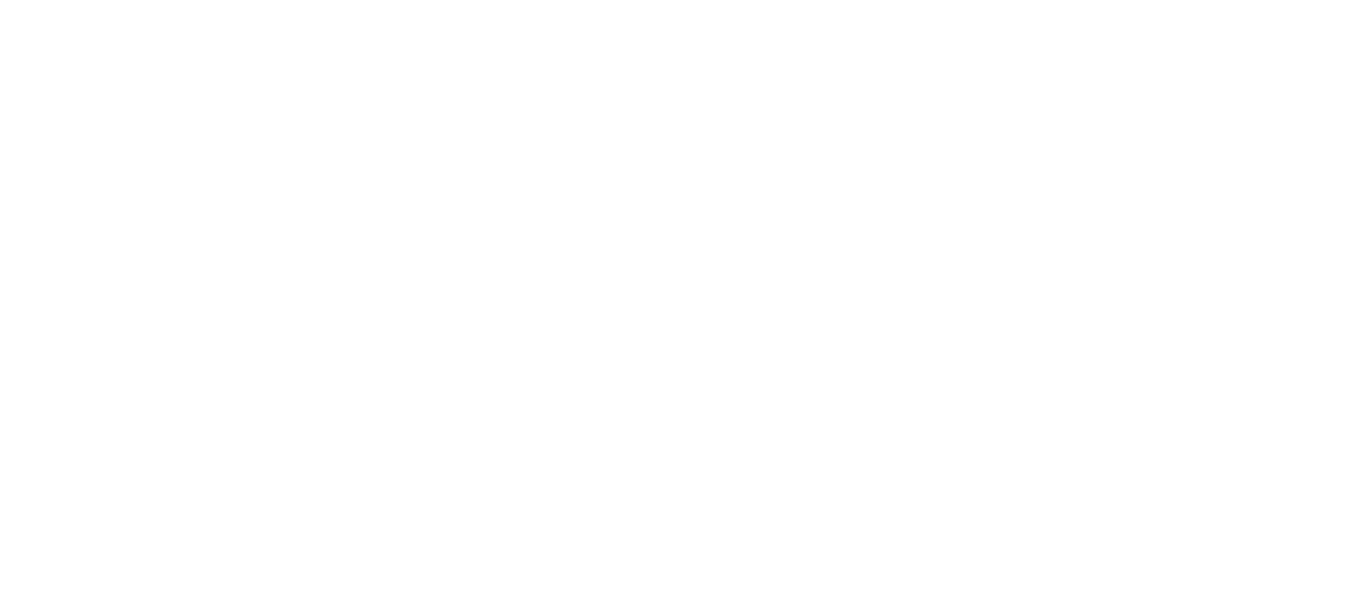 scroll, scrollTop: 0, scrollLeft: 0, axis: both 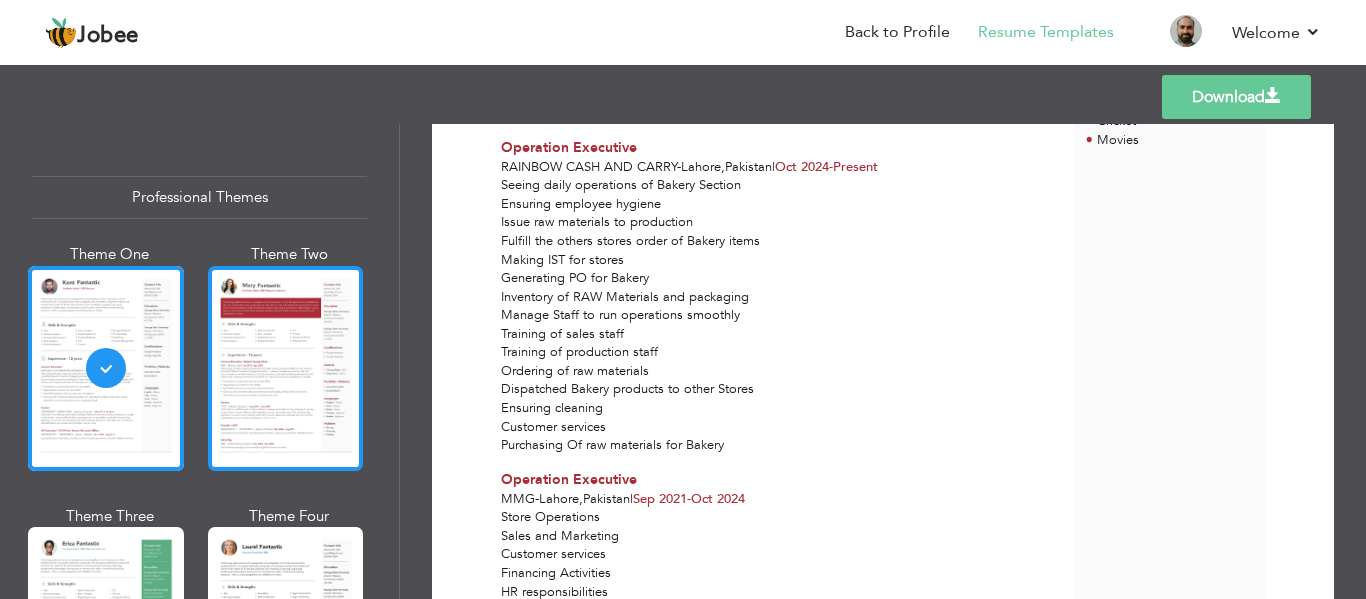 click at bounding box center [286, 368] 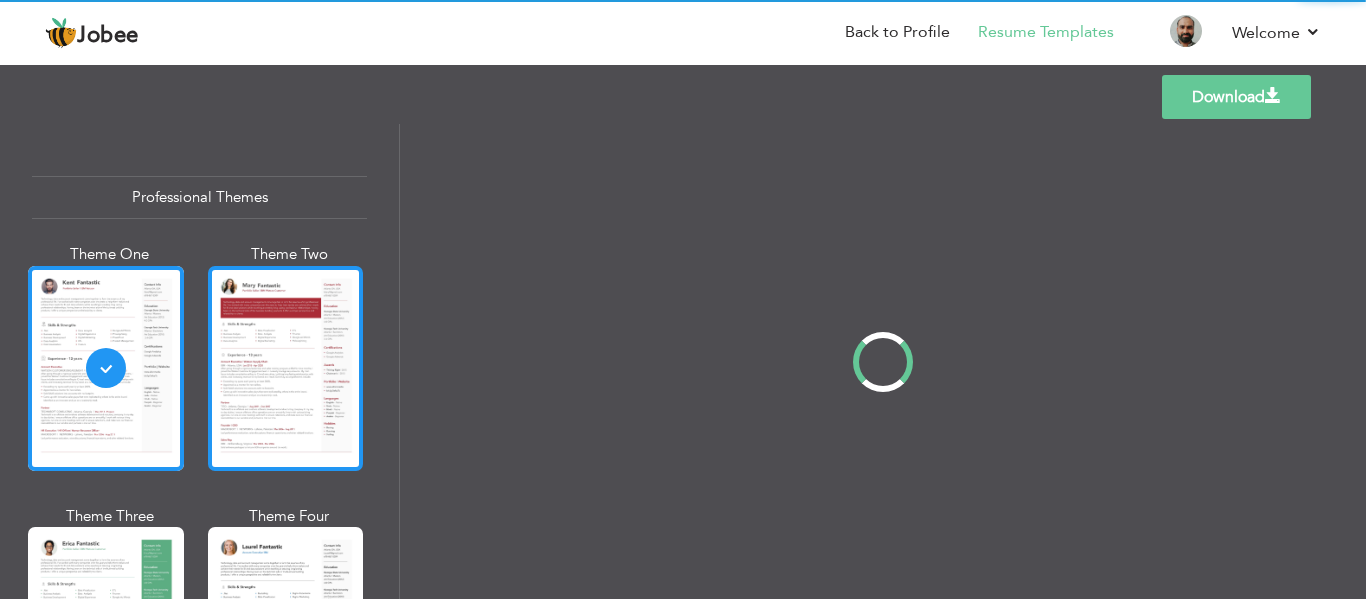 scroll, scrollTop: 0, scrollLeft: 0, axis: both 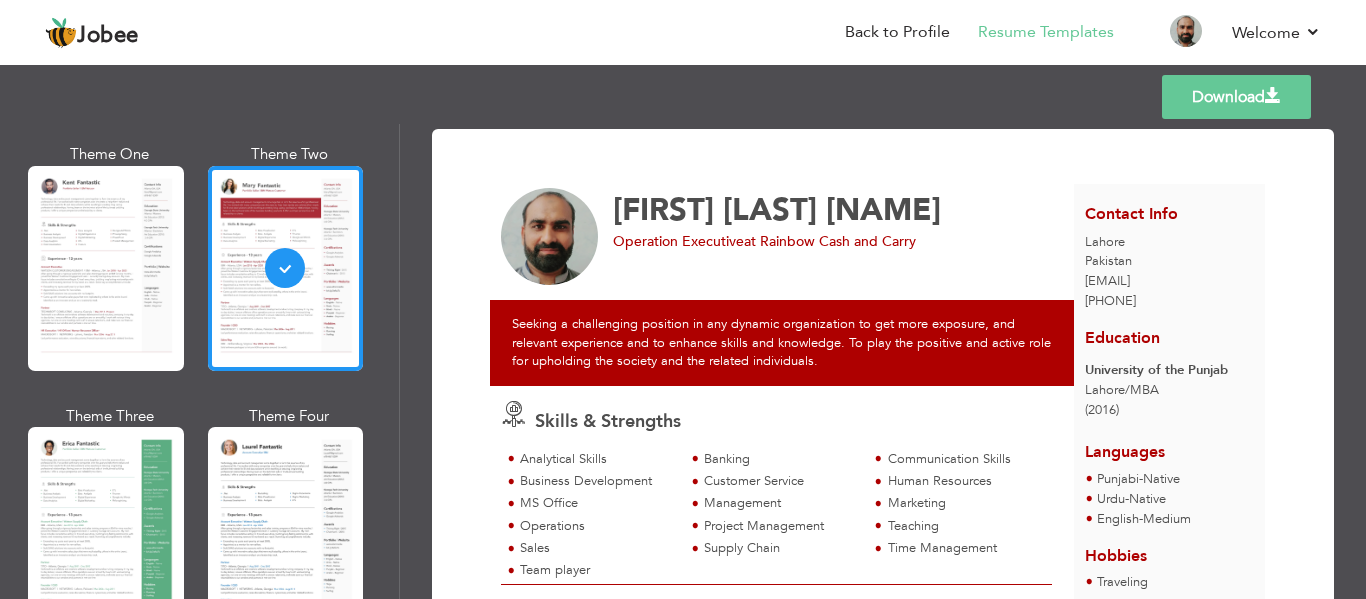 click at bounding box center [106, 529] 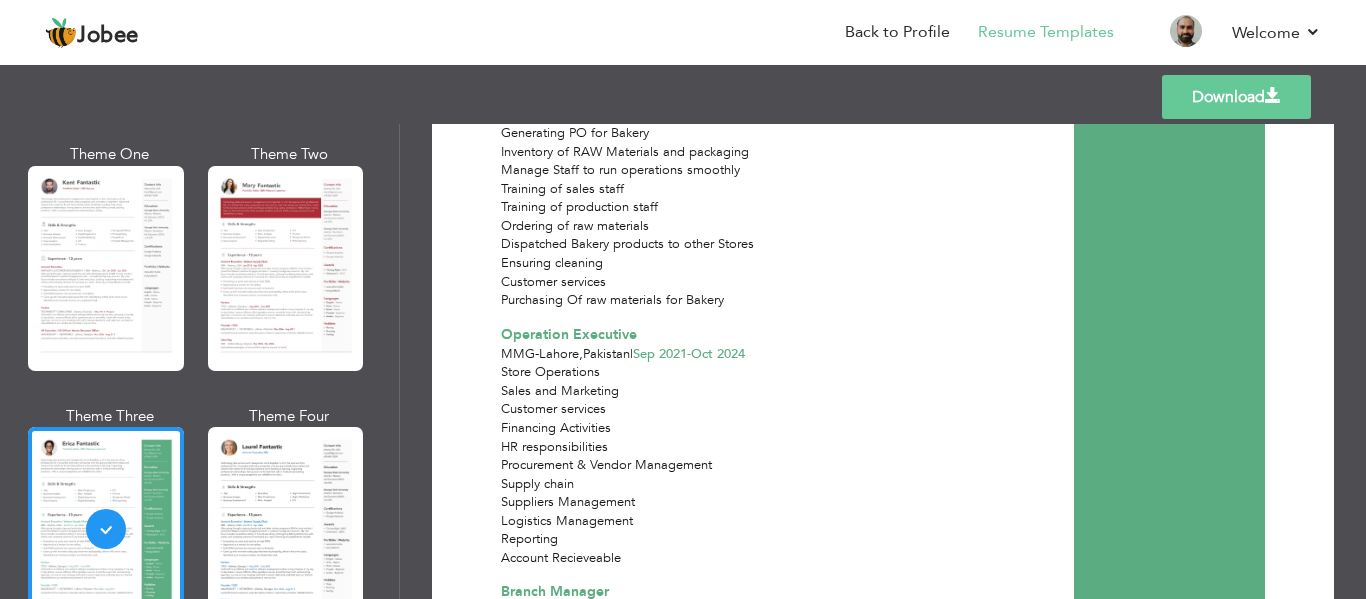 scroll, scrollTop: 500, scrollLeft: 0, axis: vertical 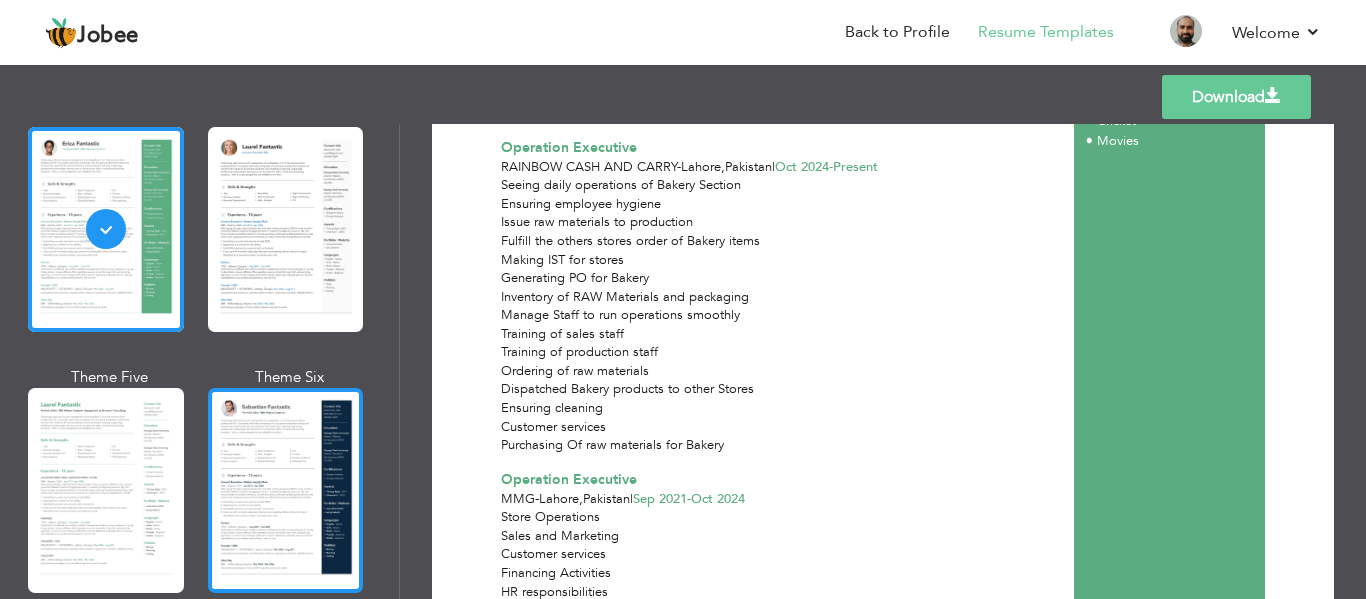 click at bounding box center [286, 490] 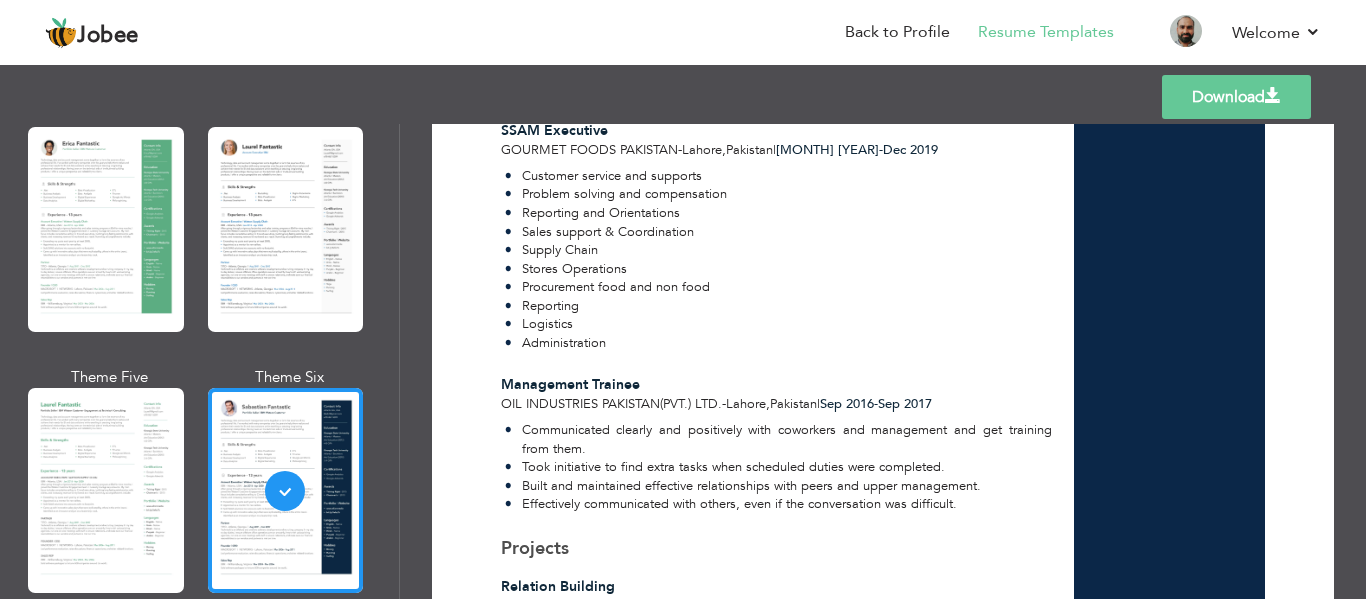 scroll, scrollTop: 1868, scrollLeft: 0, axis: vertical 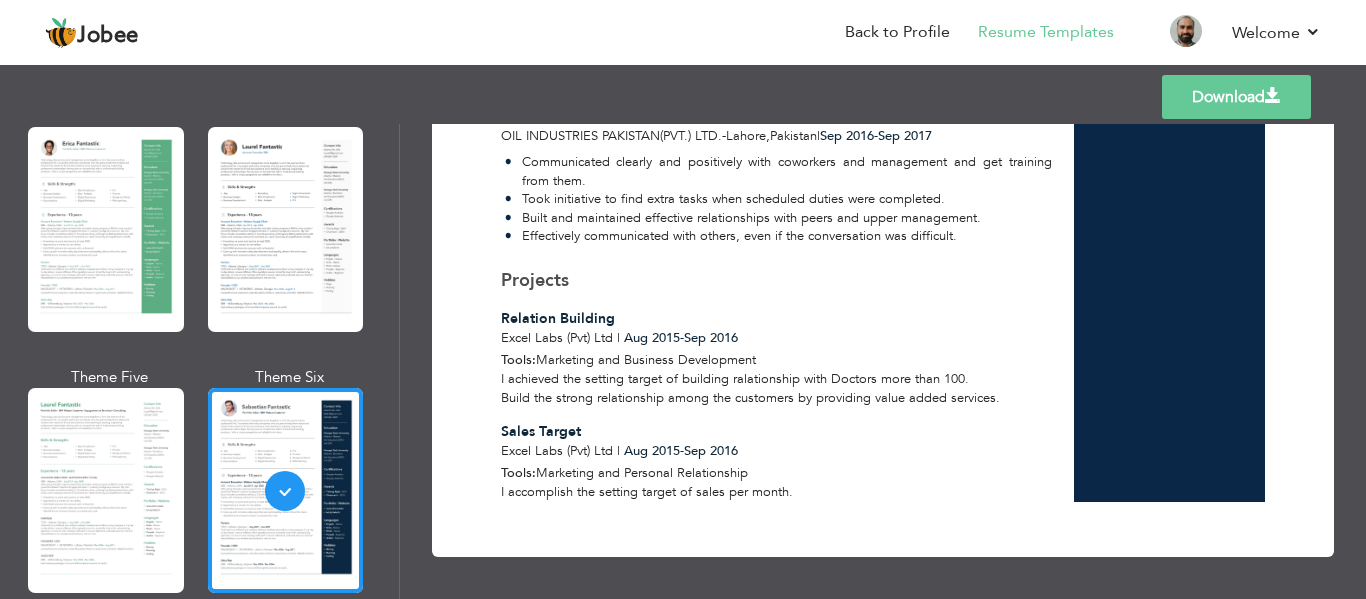 click on "Download" at bounding box center [1236, 97] 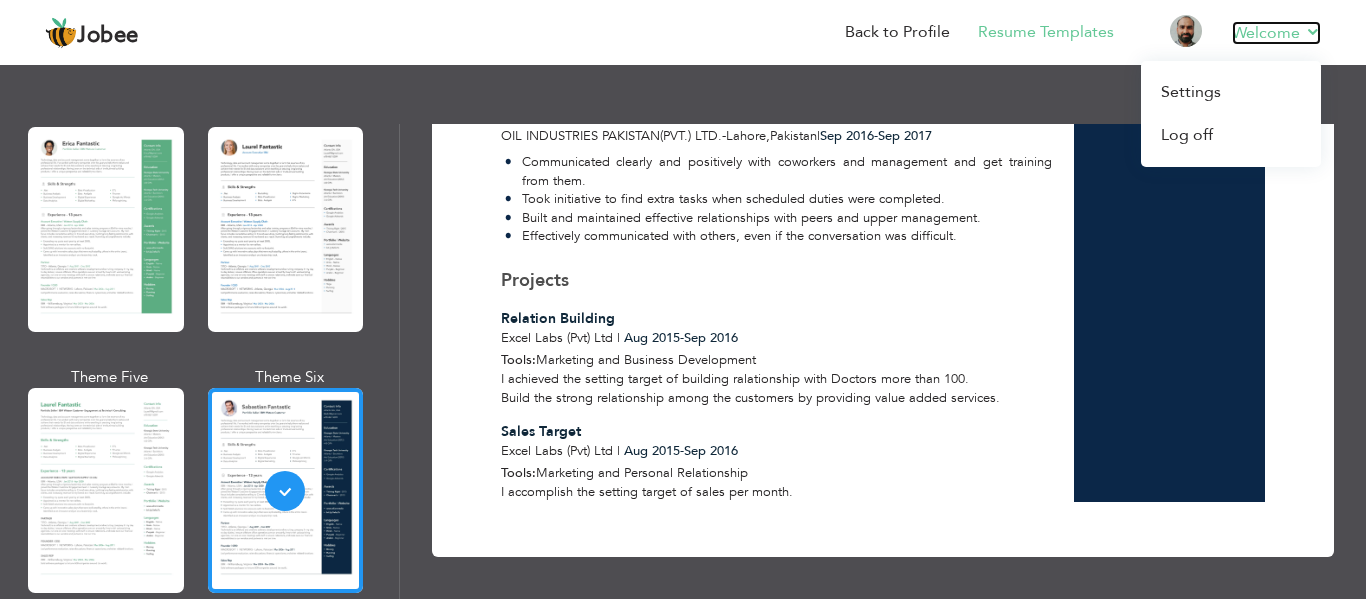 click on "Welcome" at bounding box center (1276, 33) 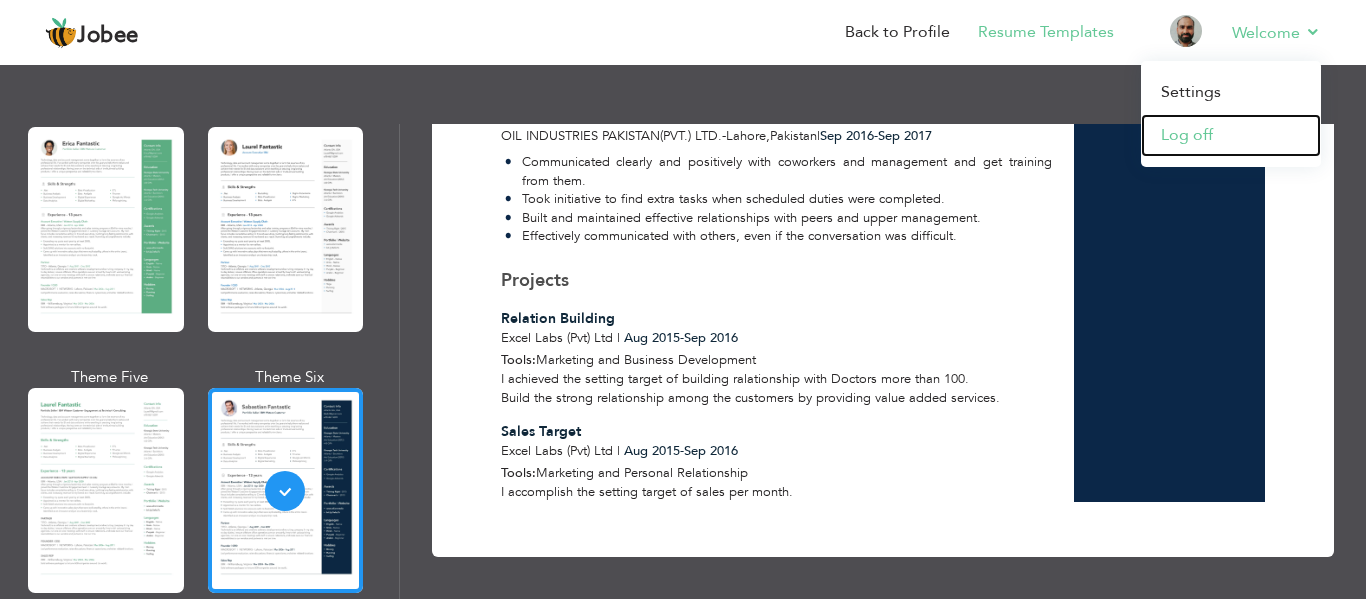 click on "Log off" at bounding box center [1231, 135] 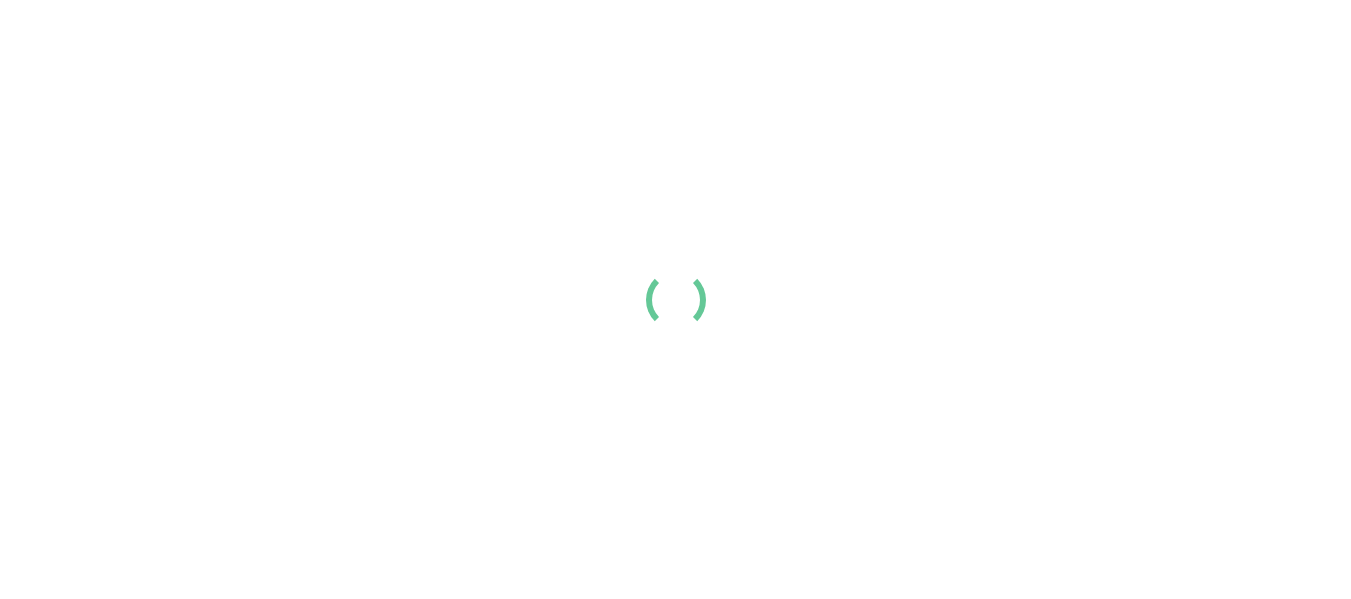 scroll, scrollTop: 0, scrollLeft: 0, axis: both 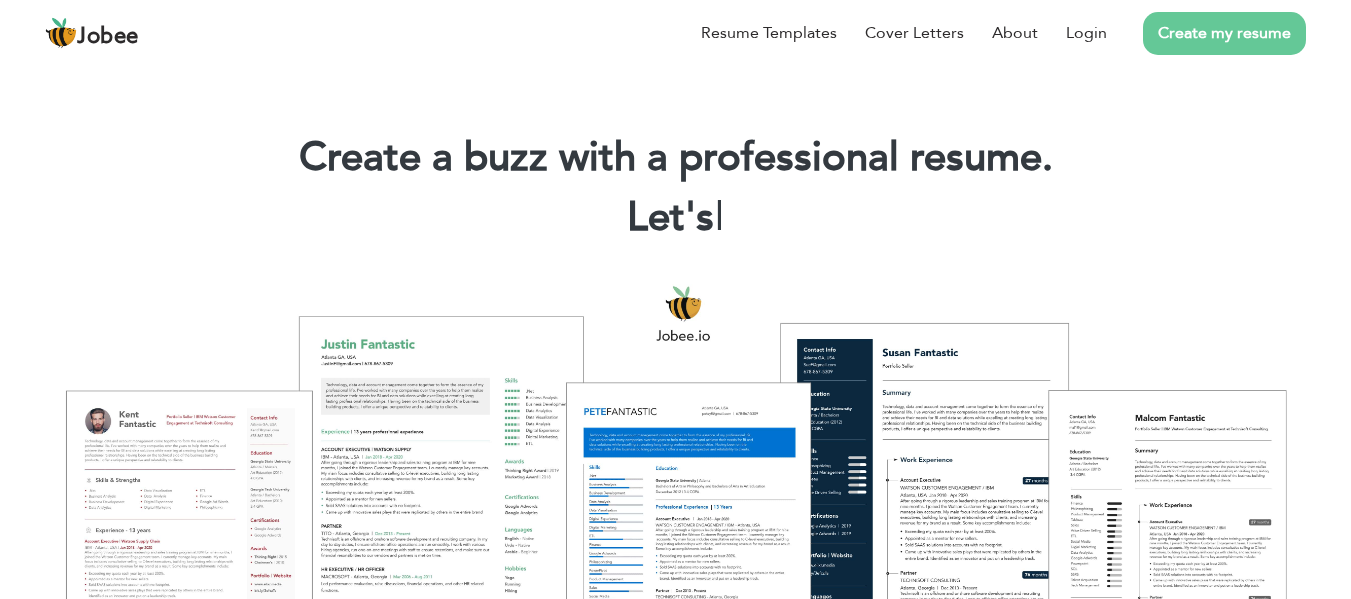 click on "Create my resume" at bounding box center (1224, 33) 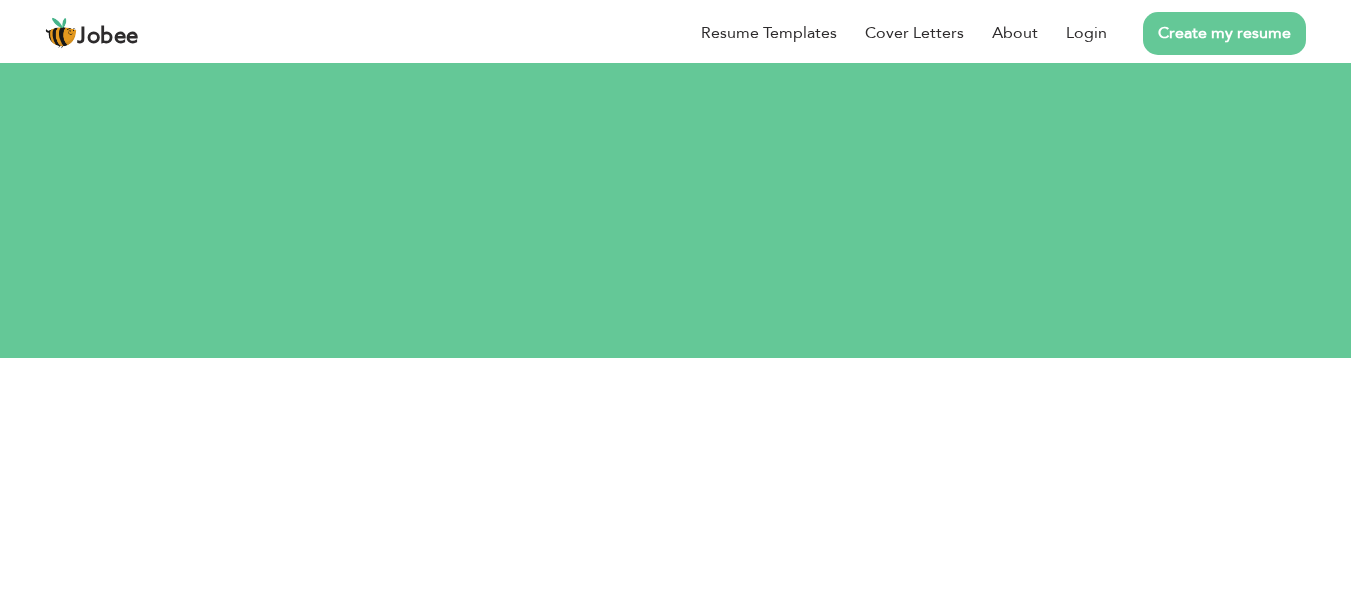 scroll, scrollTop: 0, scrollLeft: 0, axis: both 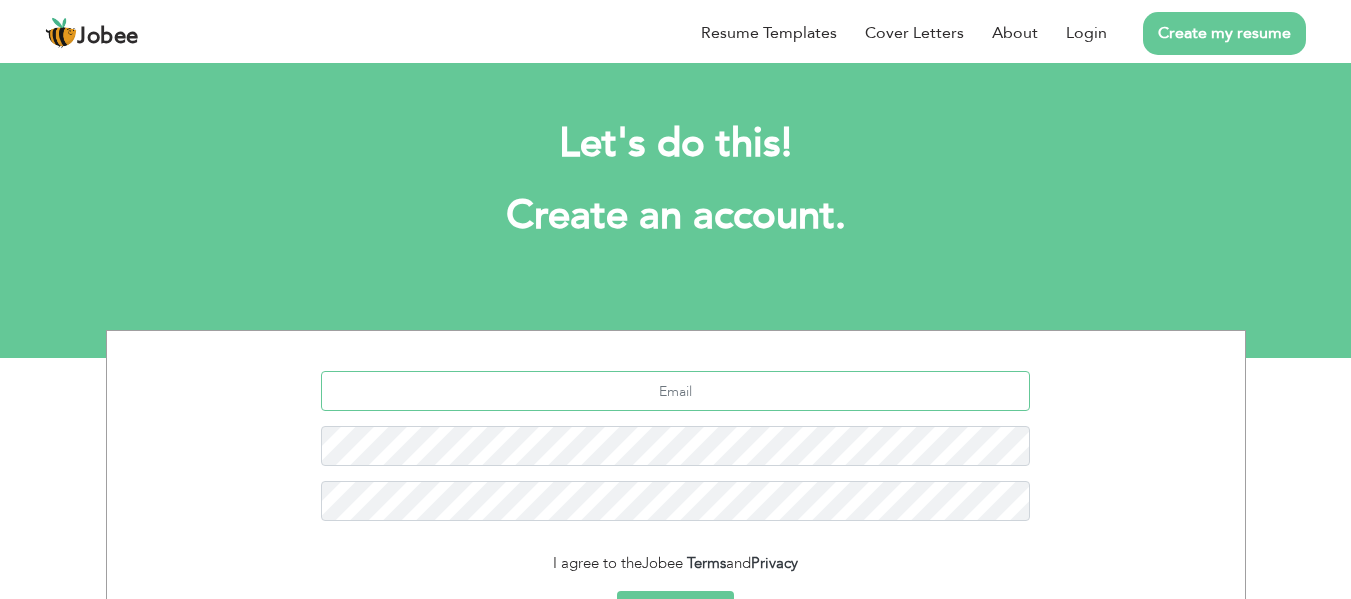 click at bounding box center [675, 391] 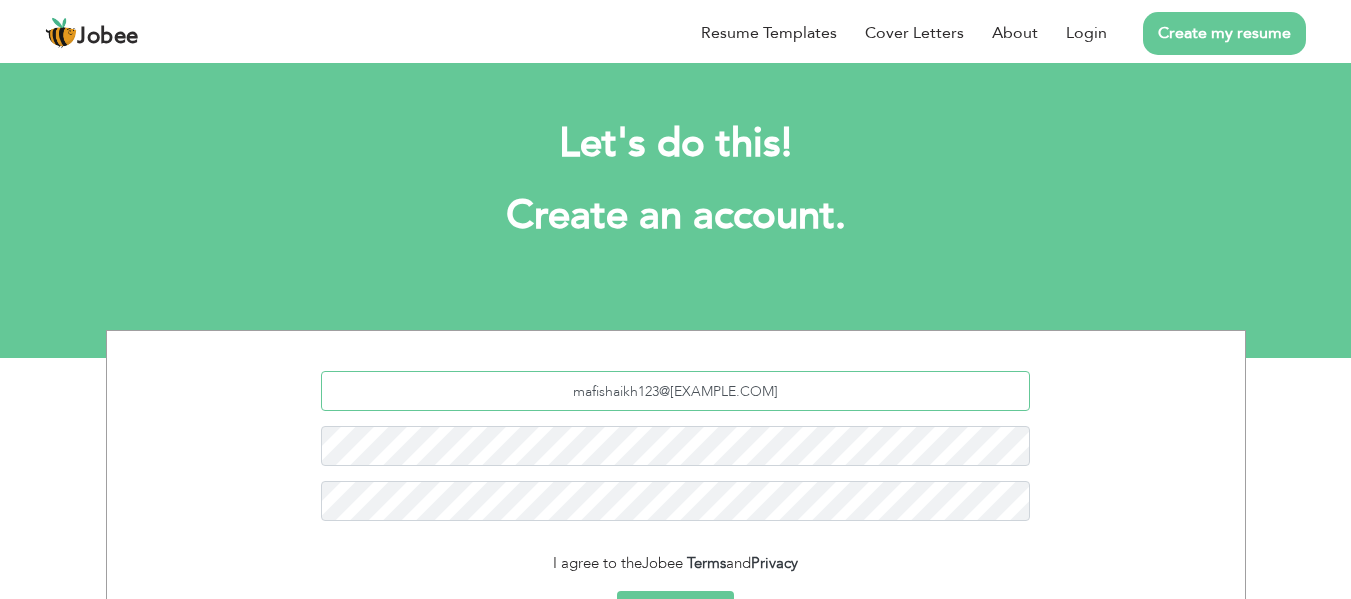 type on "mafishaikh123@[EXAMPLE.COM]" 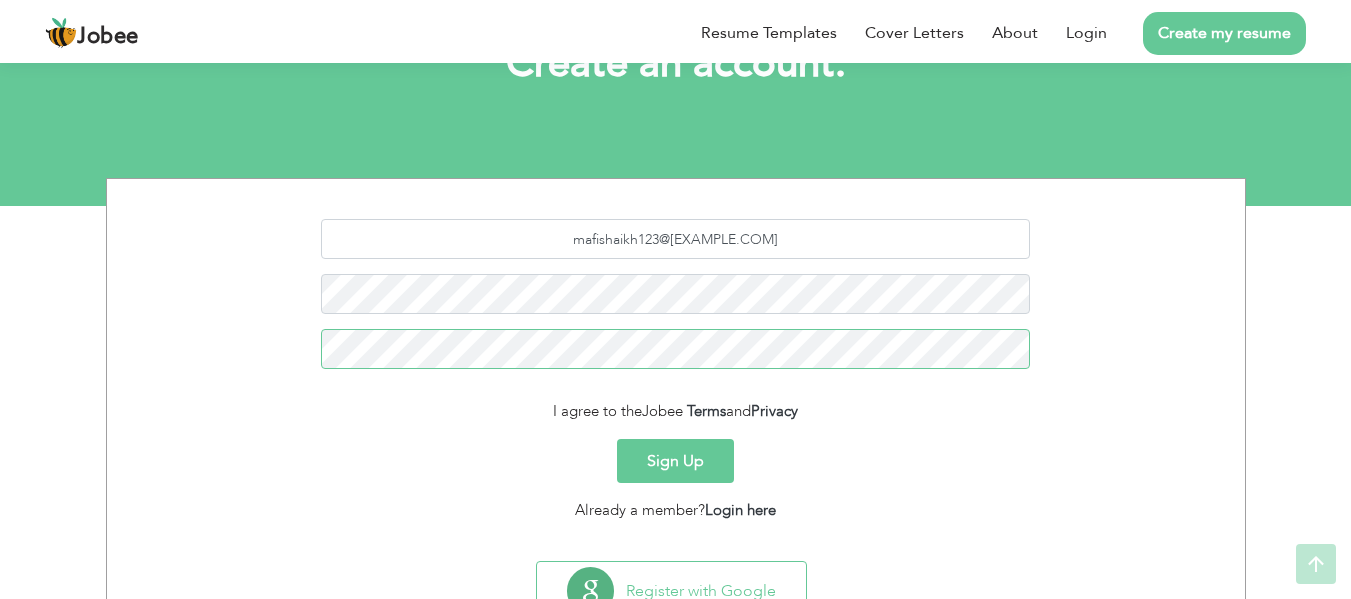 scroll, scrollTop: 200, scrollLeft: 0, axis: vertical 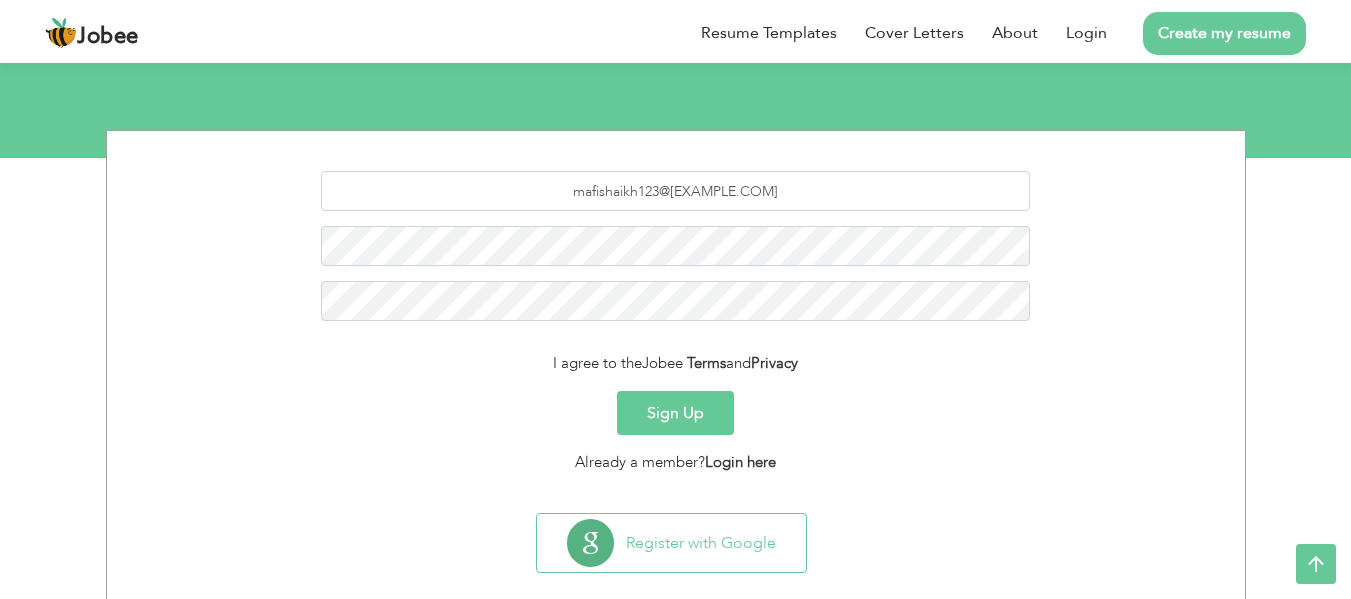 click on "Sign Up" at bounding box center [675, 413] 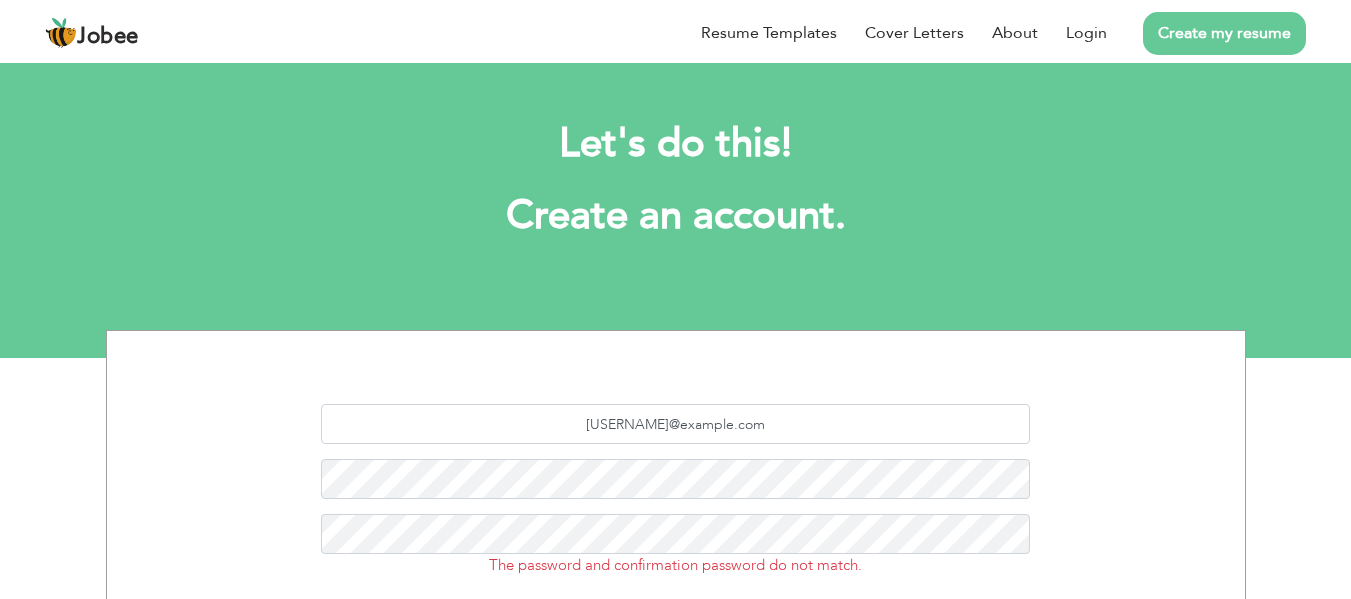 scroll, scrollTop: 0, scrollLeft: 0, axis: both 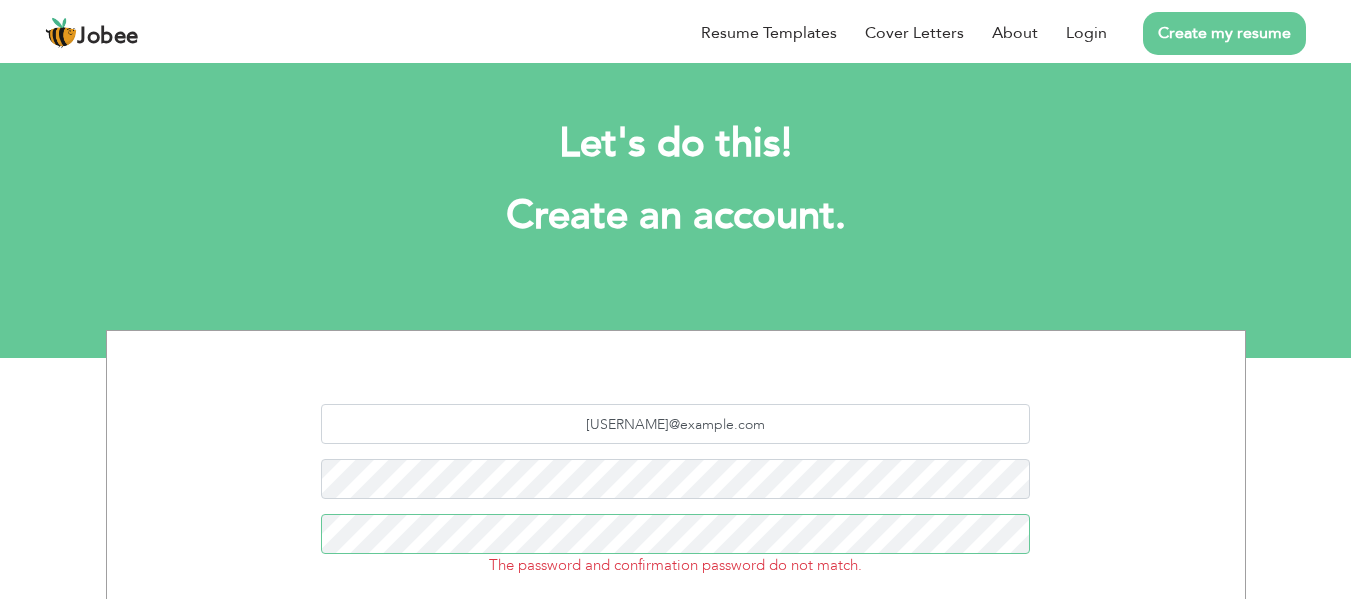 click on "Sign Up" at bounding box center [675, 668] 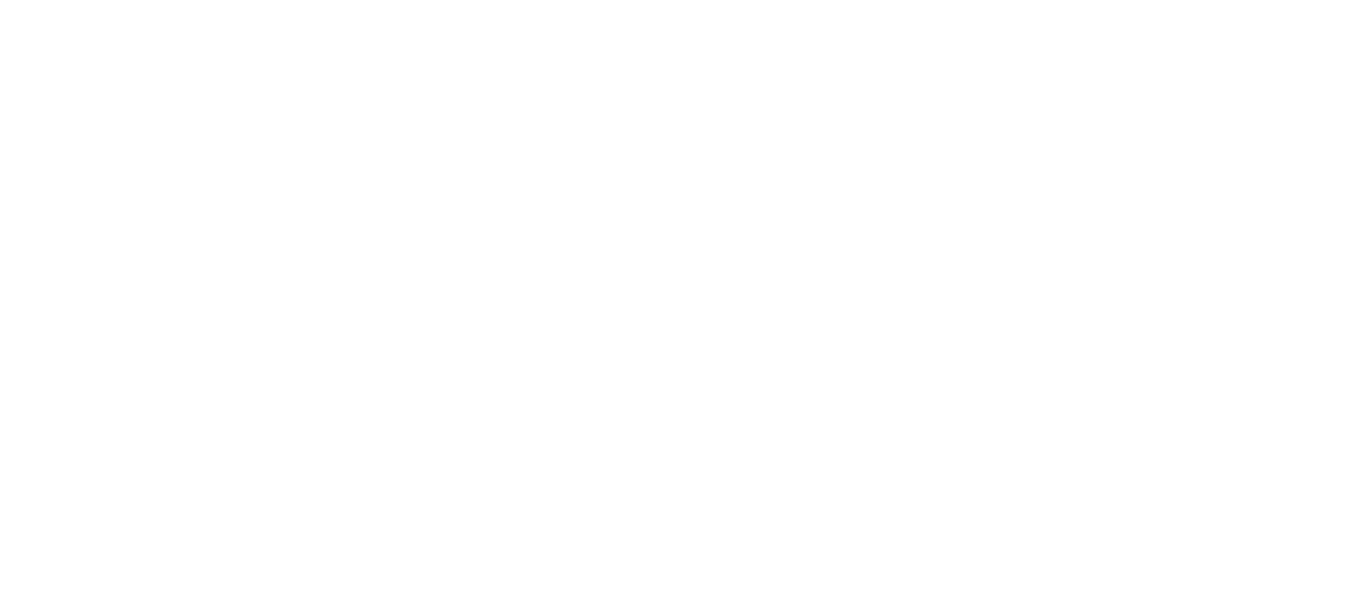 scroll, scrollTop: 0, scrollLeft: 0, axis: both 